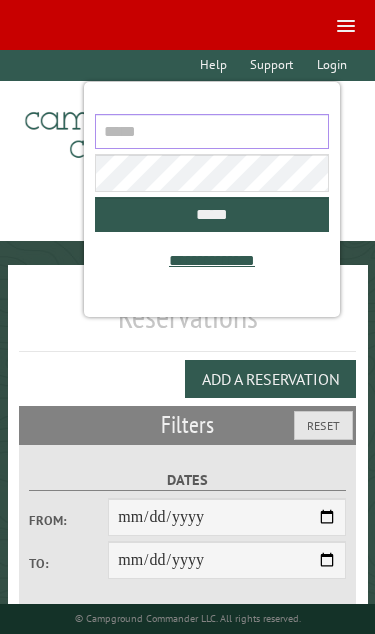 click at bounding box center (211, 131) 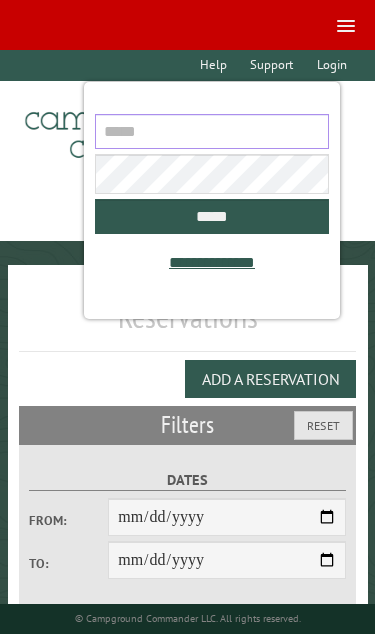 scroll, scrollTop: 0, scrollLeft: 0, axis: both 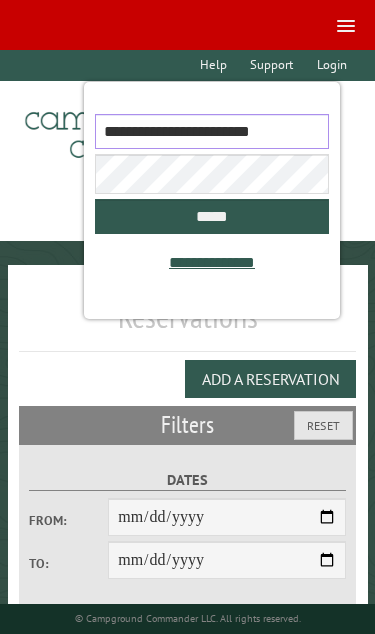 type on "**********" 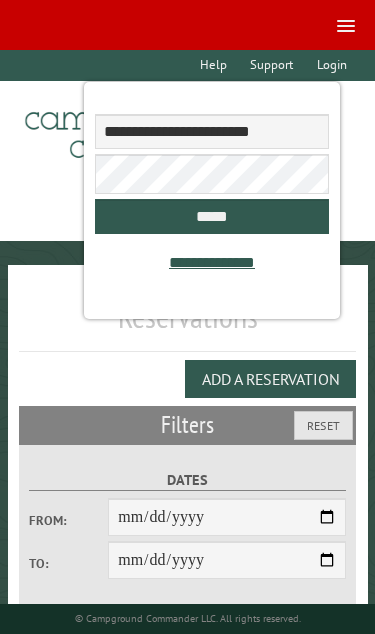 click on "*****" at bounding box center (211, 216) 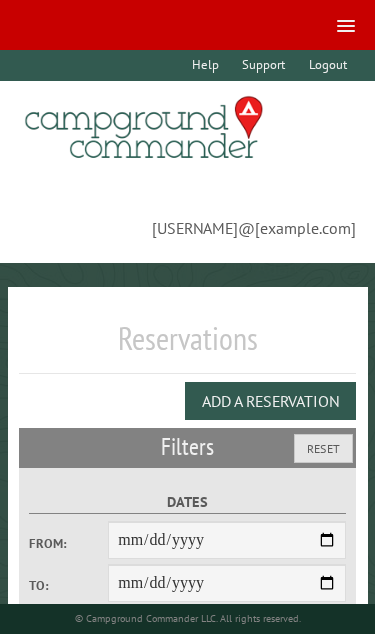 select on "**" 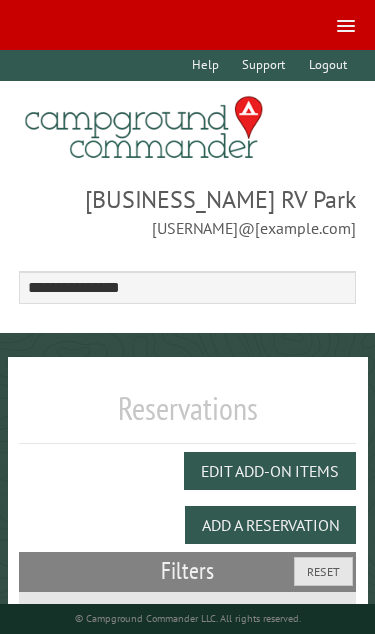 select on "***" 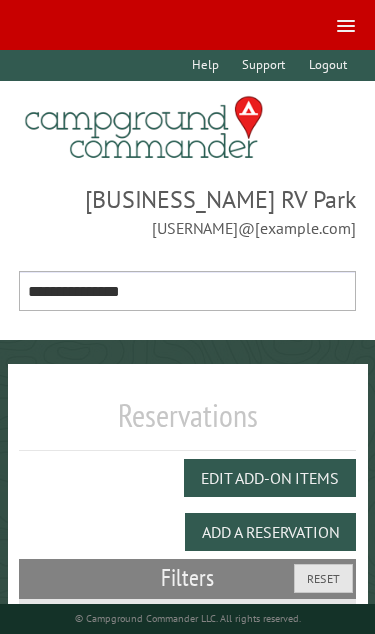 click on "**********" at bounding box center [188, 291] 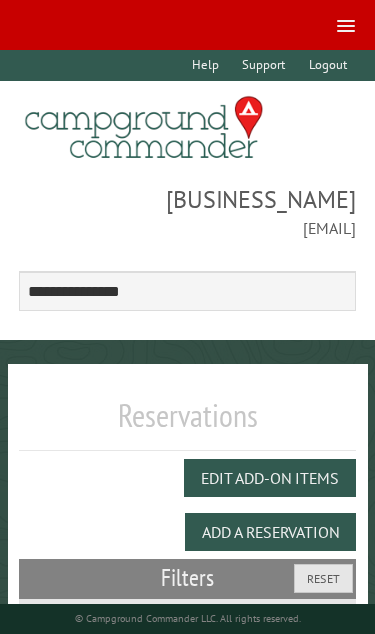 scroll, scrollTop: 0, scrollLeft: 0, axis: both 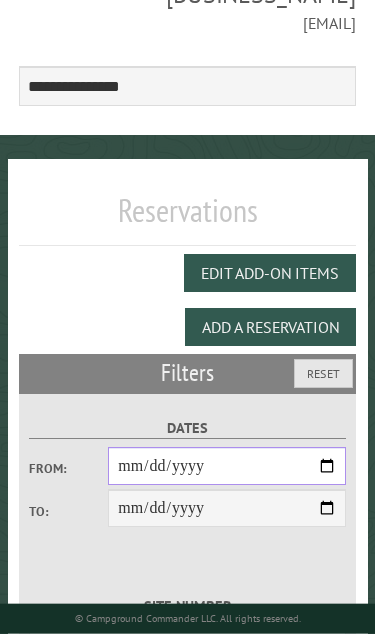 click on "From:" at bounding box center [227, 466] 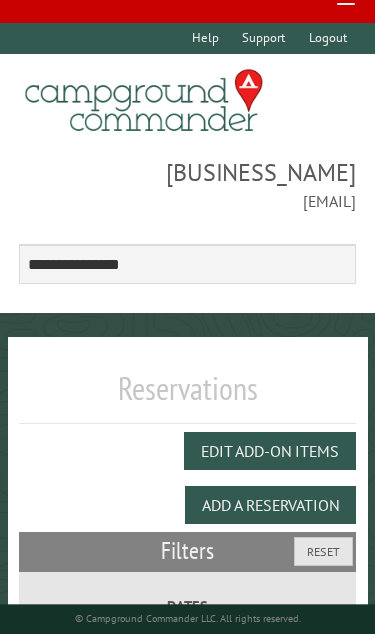 scroll, scrollTop: 0, scrollLeft: 0, axis: both 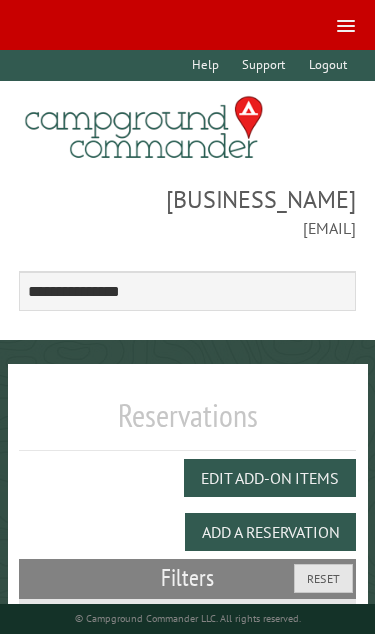 click on "Add a Reservation" at bounding box center [270, 532] 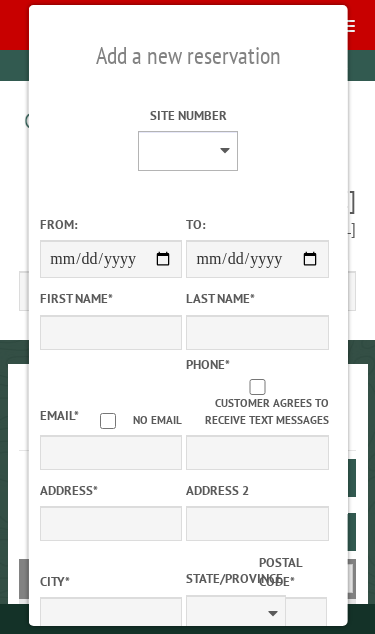 click on "* * * * * * * * ** ** ** ** ** ** ** ** ** ** ** ** ** ** ** ** ** ** ** ** ** ** ** ** ** ** ** ** ** ** ** ** ** ** ** ** ** ** ** ** ** ** ** ** ** ** *** *** *** *** ***" at bounding box center [188, 151] 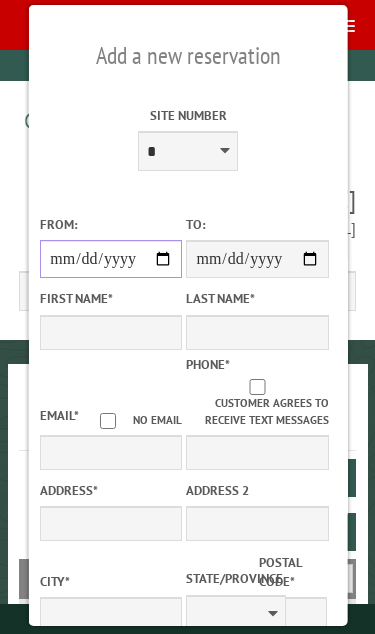 click on "From:" at bounding box center [110, 259] 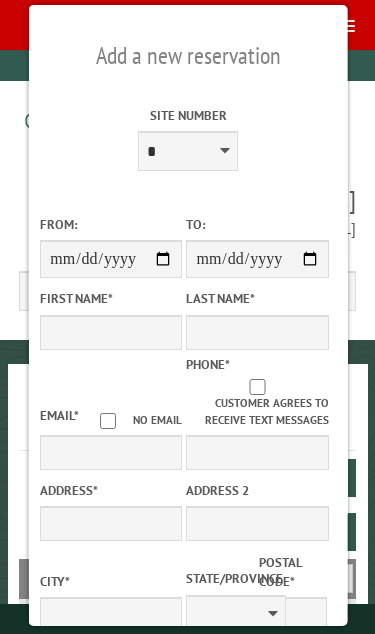 type on "*****" 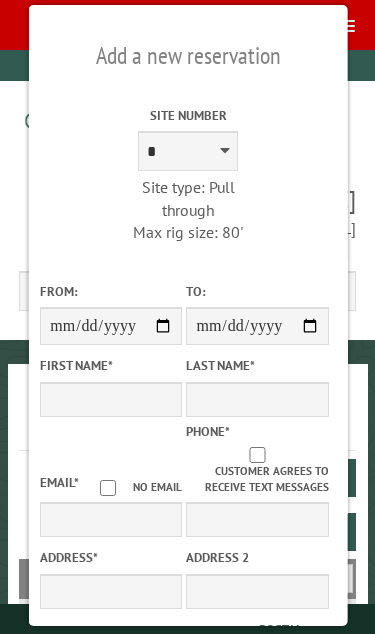 click on "Customer agrees to receive text messages" at bounding box center (257, 472) 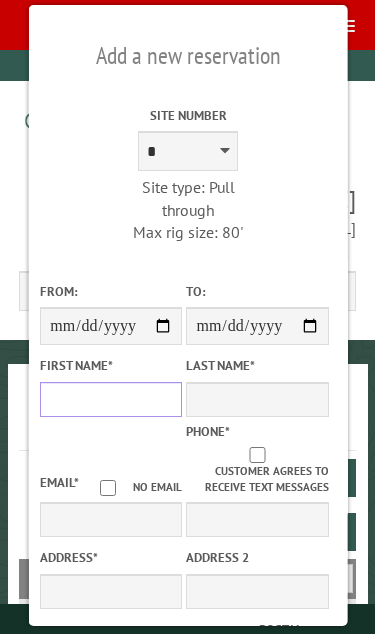 click on "First Name *" at bounding box center [110, 399] 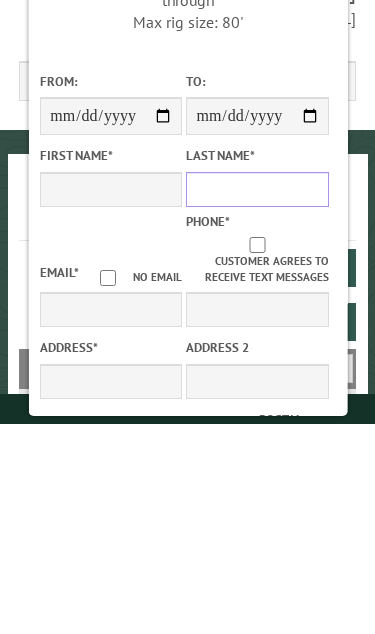 click on "Last Name *" at bounding box center (257, 399) 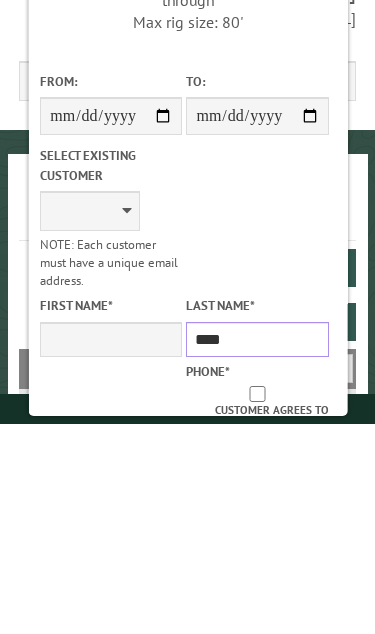 type on "****" 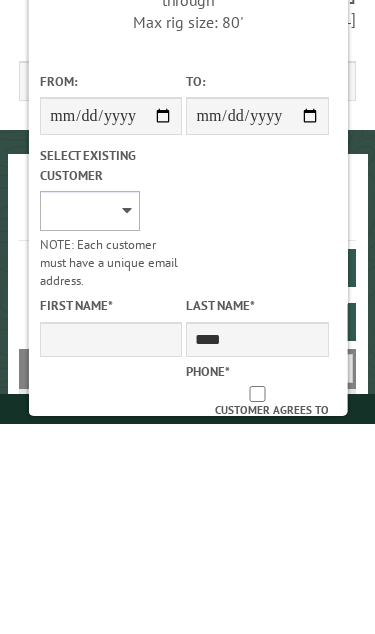 click on "**********" at bounding box center (89, 421) 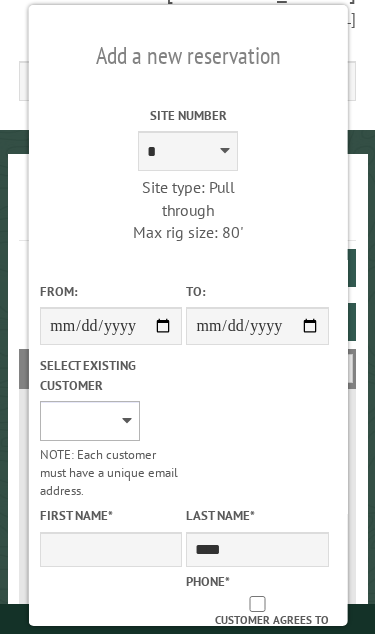 select on "******" 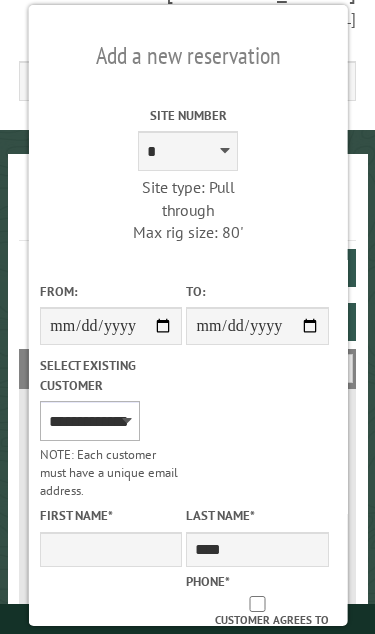 type on "**********" 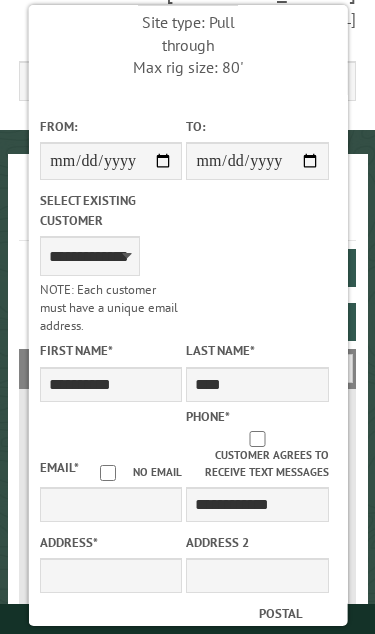 scroll, scrollTop: 164, scrollLeft: 0, axis: vertical 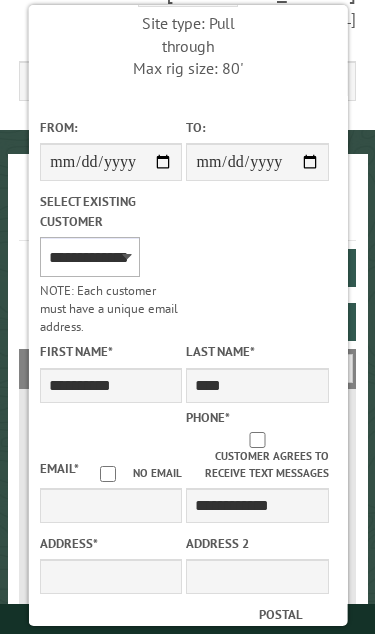 click on "**********" at bounding box center [89, 257] 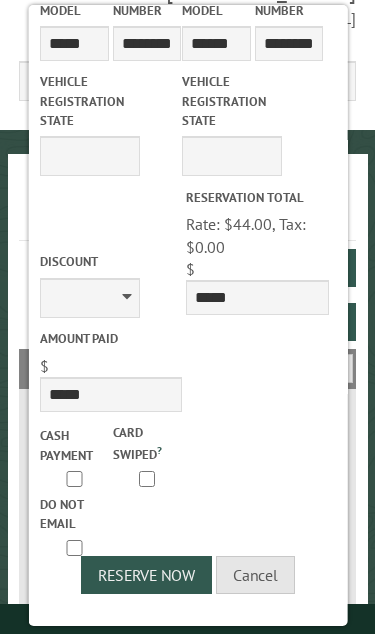 scroll, scrollTop: 1666, scrollLeft: 0, axis: vertical 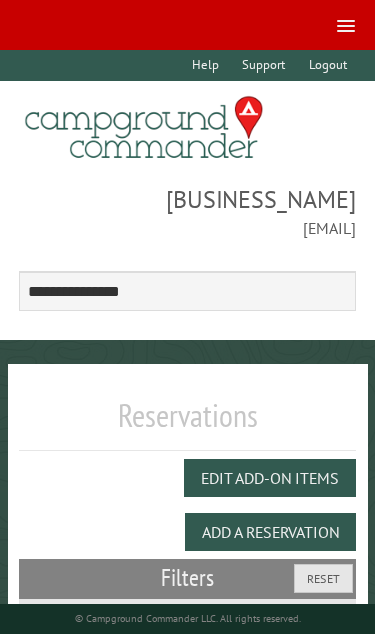 click at bounding box center [342, 24] 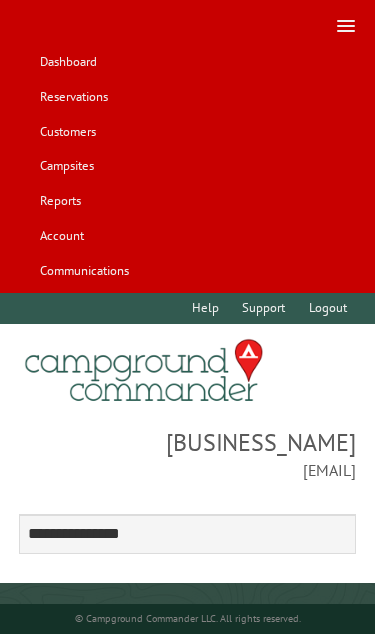 click on "Campsites" at bounding box center (66, 166) 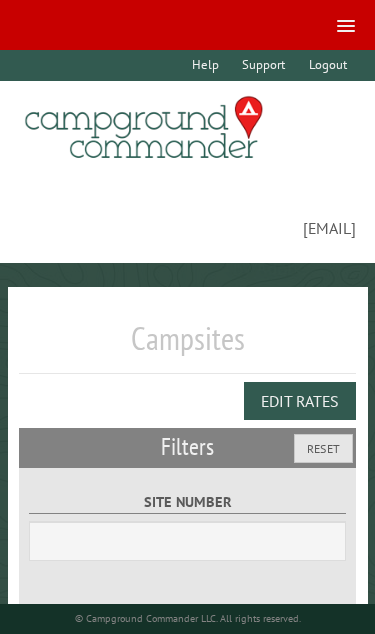 scroll, scrollTop: 0, scrollLeft: 0, axis: both 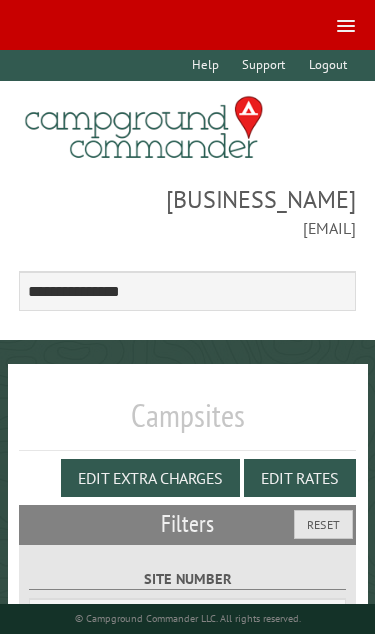 select on "***" 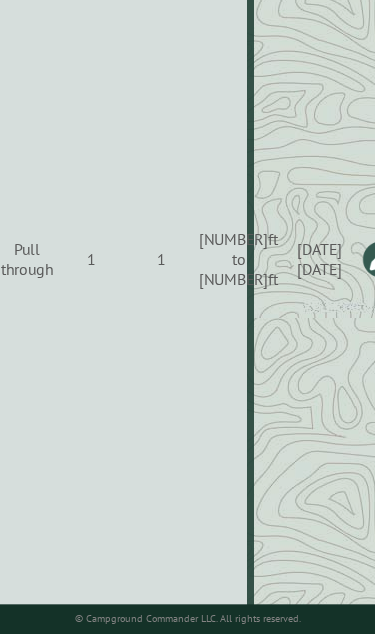 scroll, scrollTop: 1681, scrollLeft: 121, axis: both 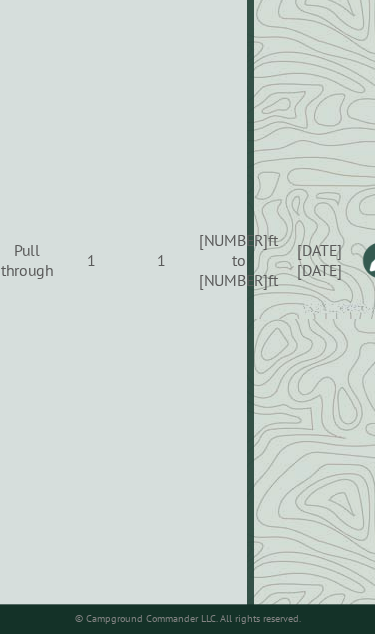 click at bounding box center [381, 260] 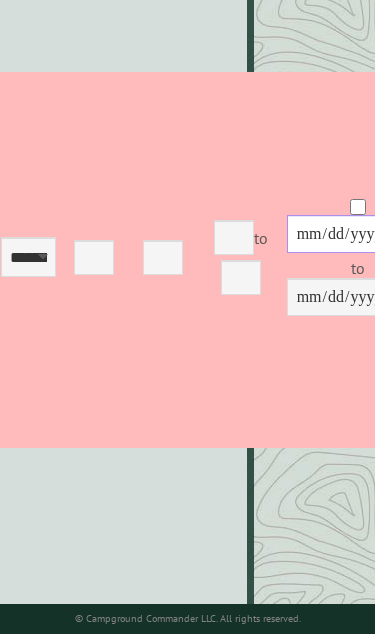 click on "**********" at bounding box center (358, 234) 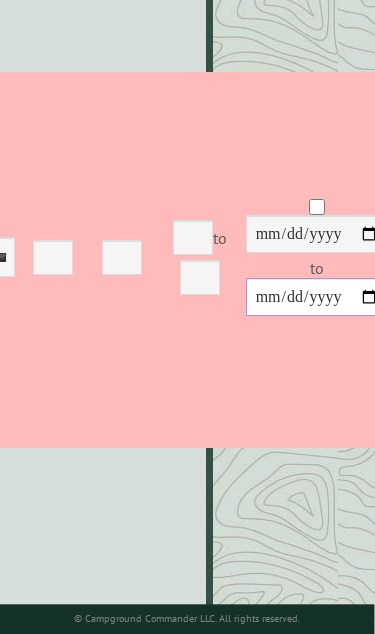 click on "**********" at bounding box center (317, 297) 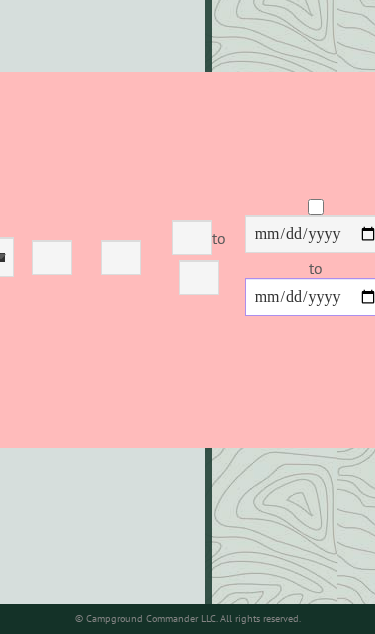 type on "**********" 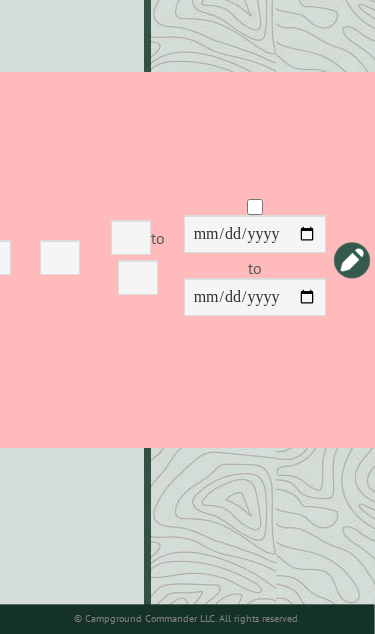 click at bounding box center [352, 260] 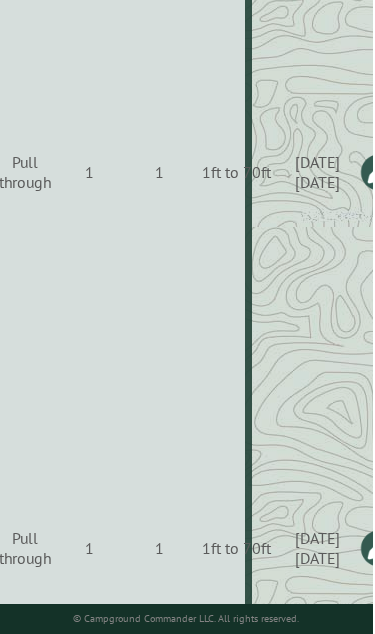 scroll, scrollTop: 3408, scrollLeft: 121, axis: both 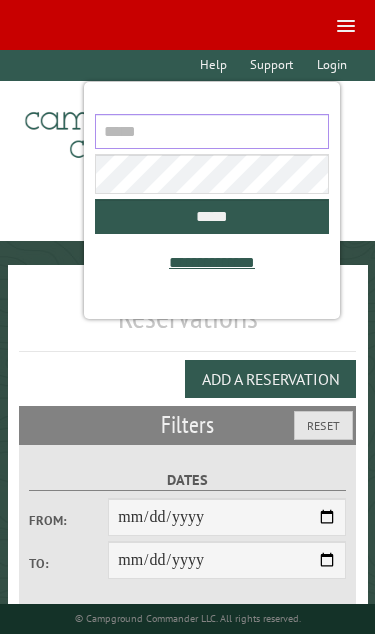 click at bounding box center [211, 131] 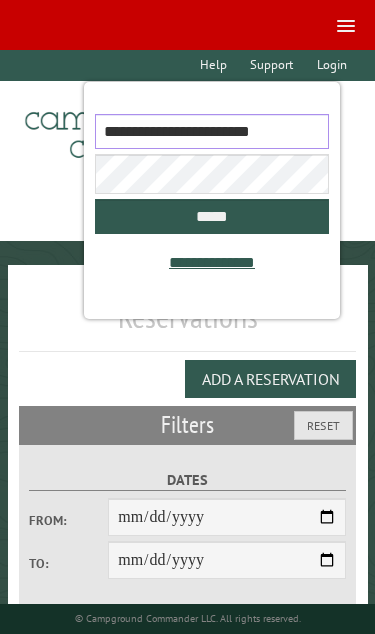 type on "**********" 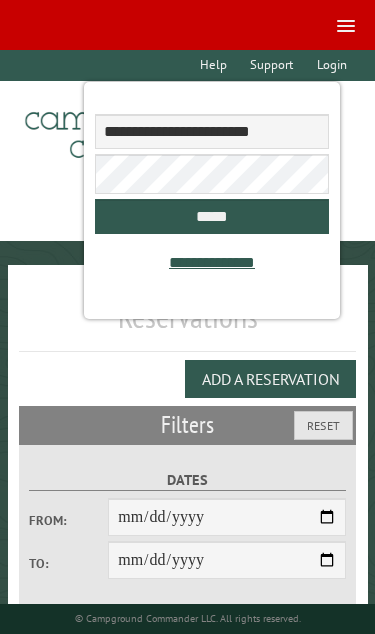 click on "*****" at bounding box center [211, 216] 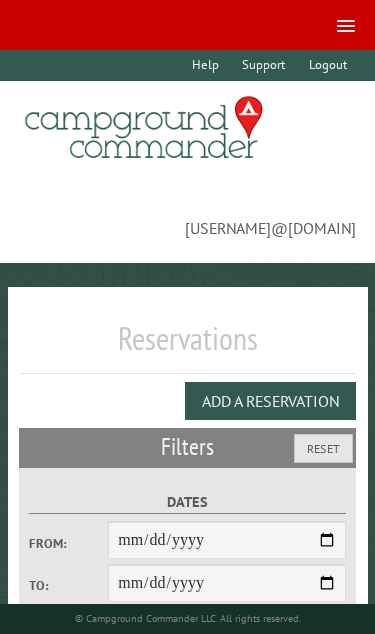 select on "***" 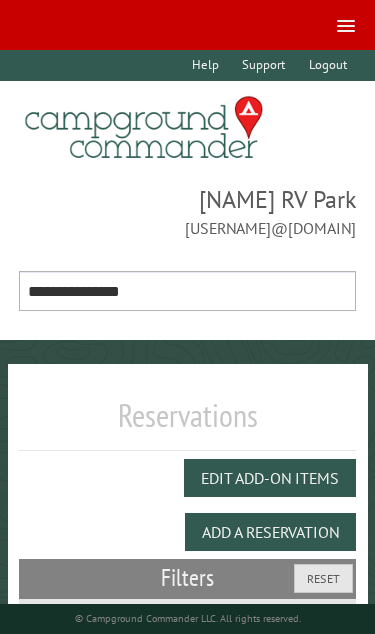 click on "**********" at bounding box center [188, 291] 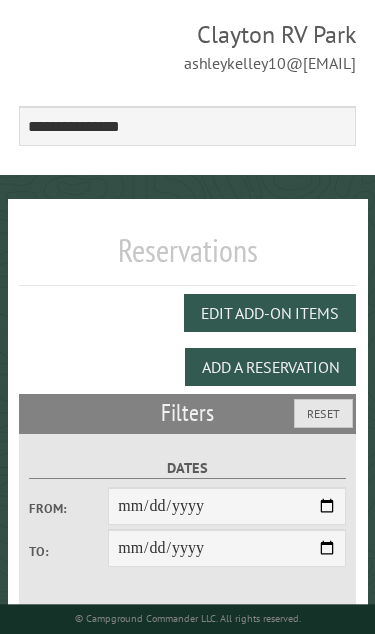 scroll, scrollTop: 177, scrollLeft: 0, axis: vertical 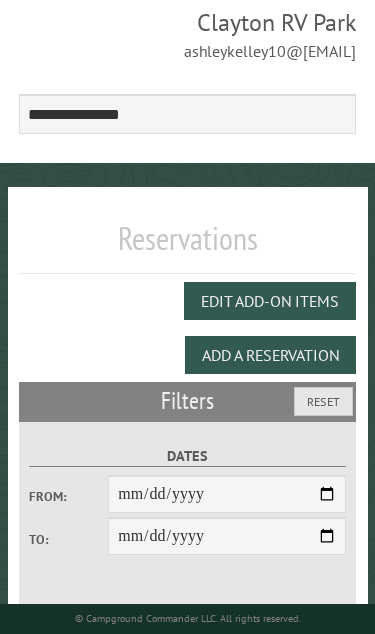 click on "Add a Reservation" at bounding box center [270, 355] 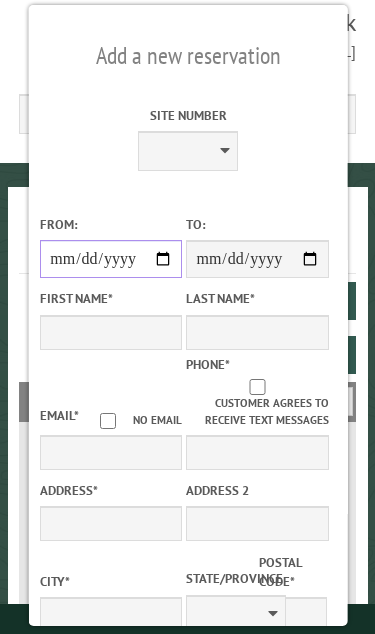 click on "From:" at bounding box center [110, 259] 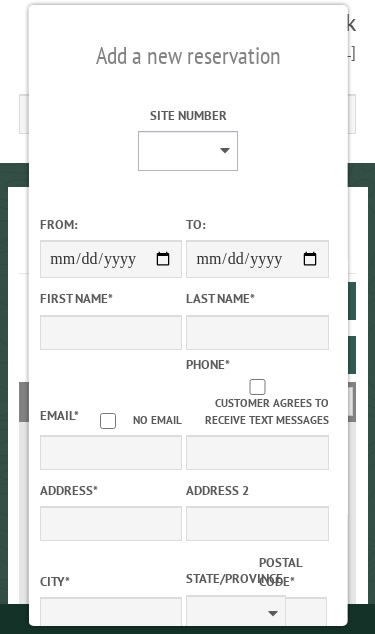 click on "* * * * * * * * ** ** ** ** ** ** ** ** ** ** ** ** ** ** ** ** ** ** ** ** ** ** ** ** ** ** ** ** ** ** ** ** ** ** ** ** ** ** ** ** ** ** ** ** ** ** *** *** *** *** ***" at bounding box center (188, 151) 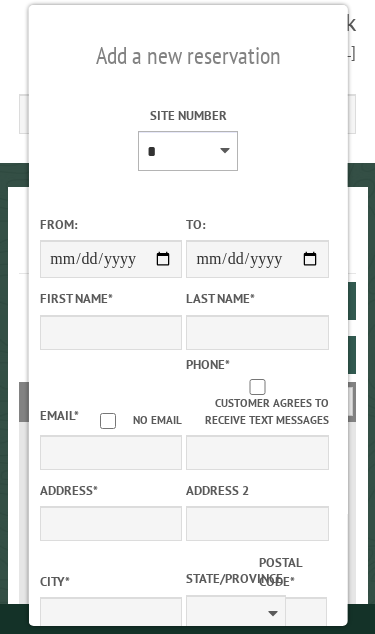 type on "*****" 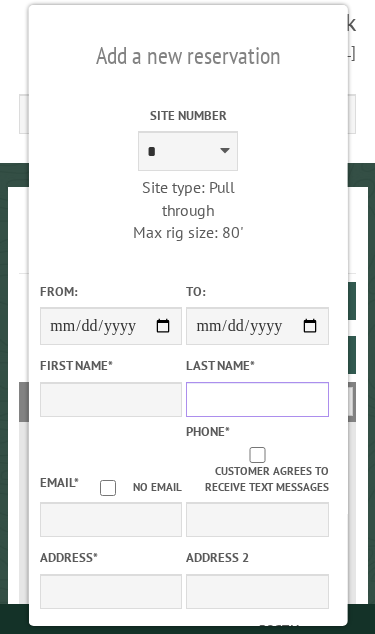 click on "Last Name *" at bounding box center [257, 399] 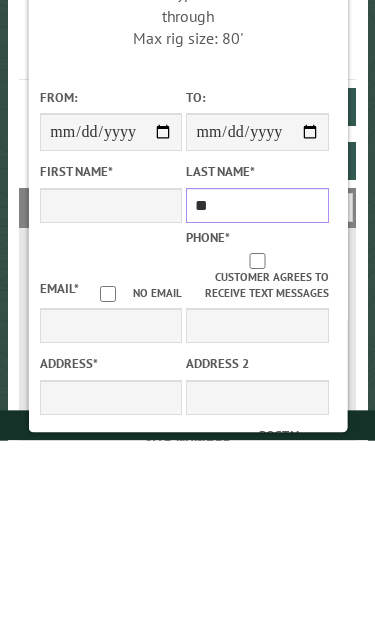 type on "*" 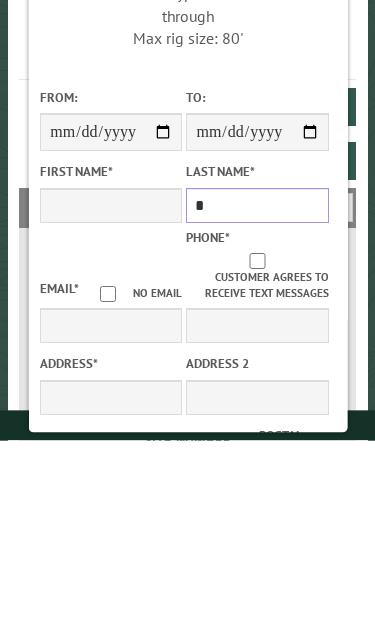 type 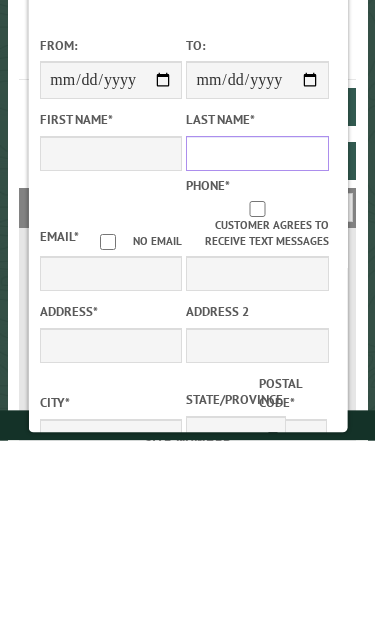 scroll, scrollTop: 54, scrollLeft: 0, axis: vertical 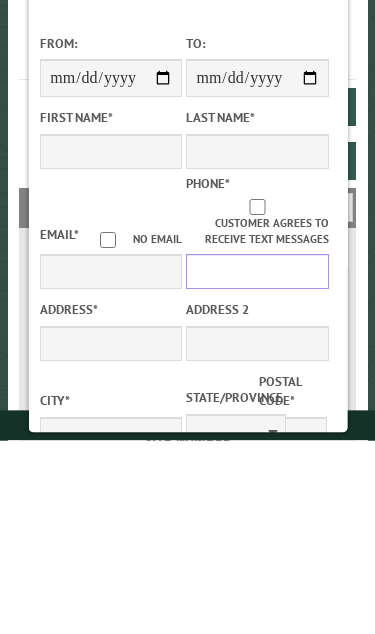 click on "Phone *" at bounding box center (257, 465) 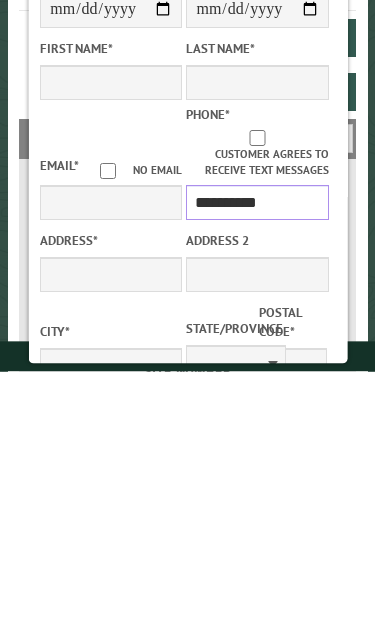 type on "**********" 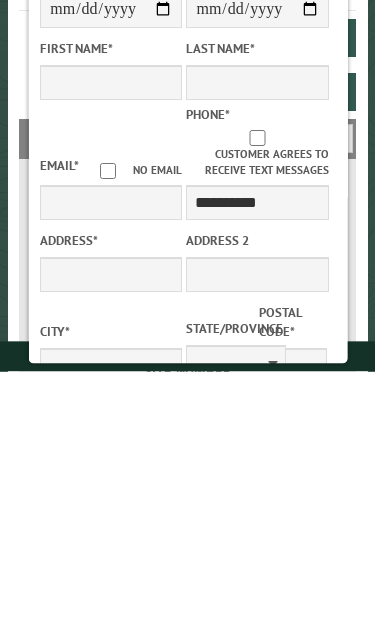 scroll, scrollTop: 440, scrollLeft: 0, axis: vertical 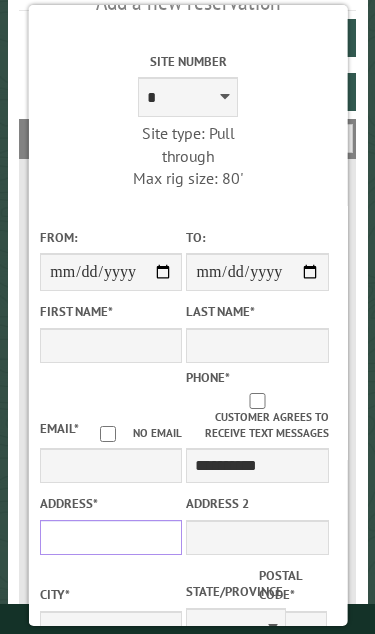 click on "Address *" at bounding box center [110, 537] 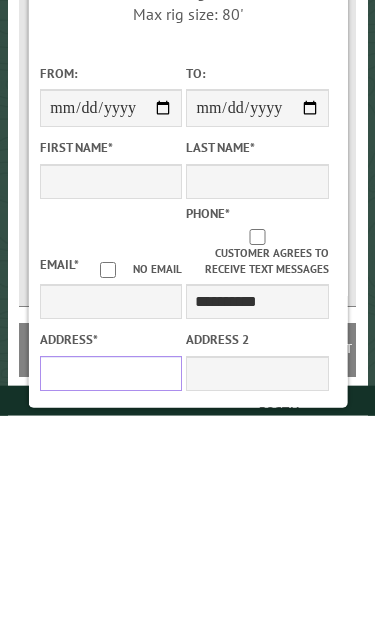 scroll, scrollTop: 0, scrollLeft: 0, axis: both 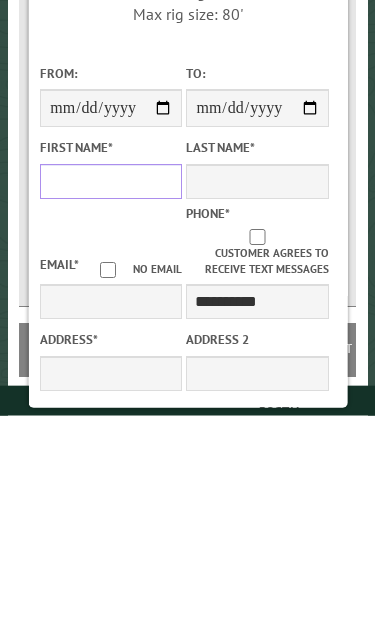 click on "First Name *" at bounding box center (110, 399) 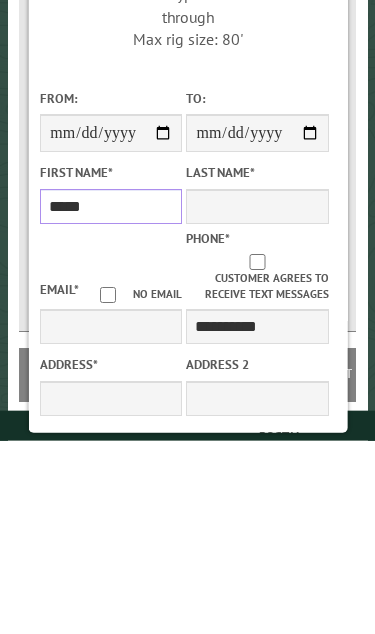 type on "*****" 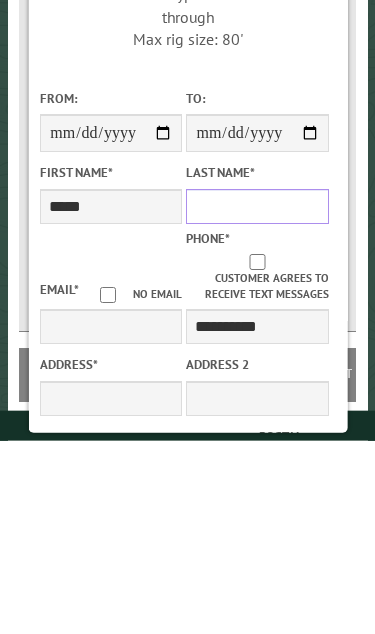 click on "Last Name *" at bounding box center [257, 399] 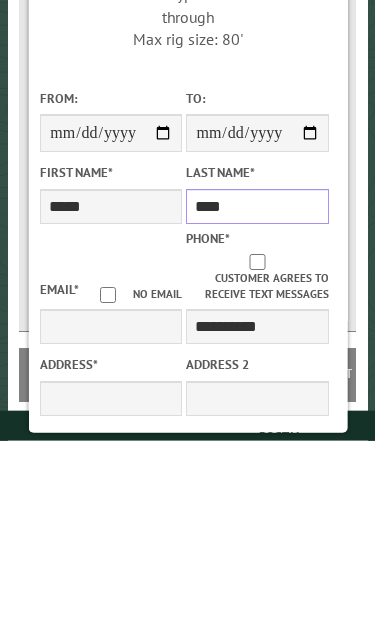 type on "****" 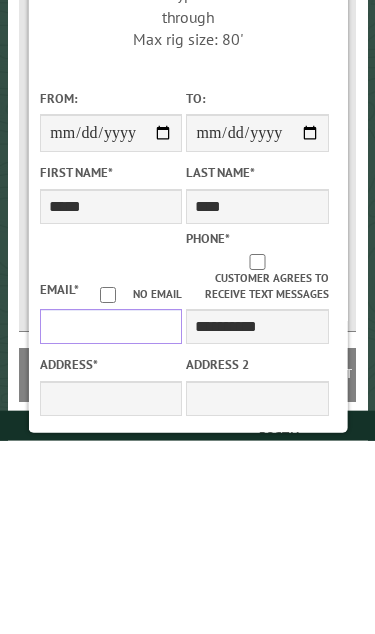 click on "Email *" at bounding box center (110, 519) 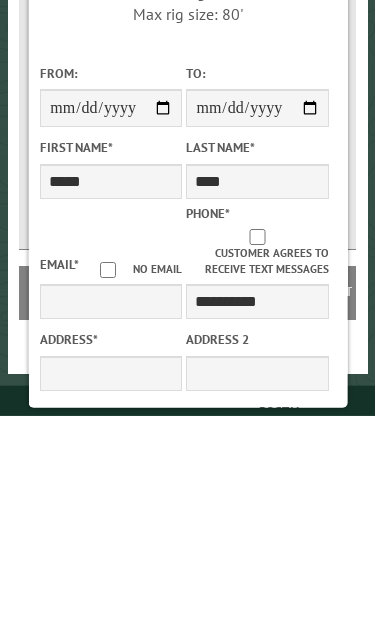 scroll, scrollTop: 502, scrollLeft: 0, axis: vertical 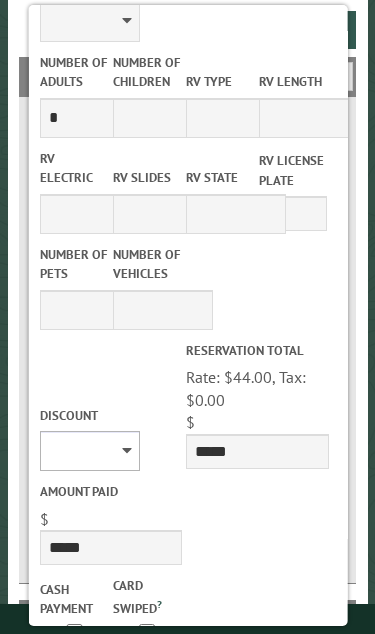 click on "******** *******" at bounding box center (89, 451) 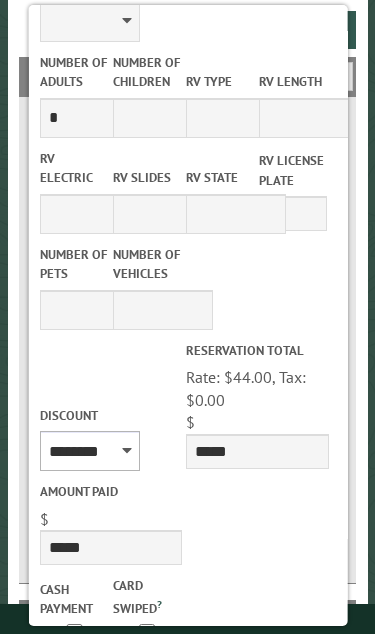 scroll, scrollTop: 715, scrollLeft: 0, axis: vertical 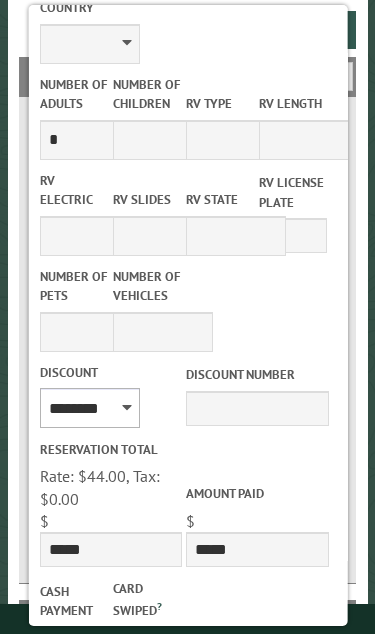 type on "*****" 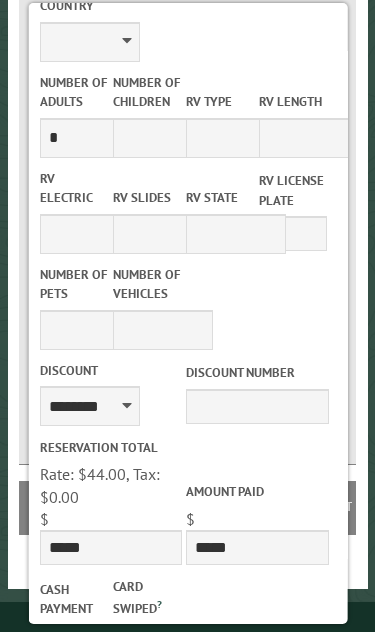 scroll, scrollTop: 618, scrollLeft: 0, axis: vertical 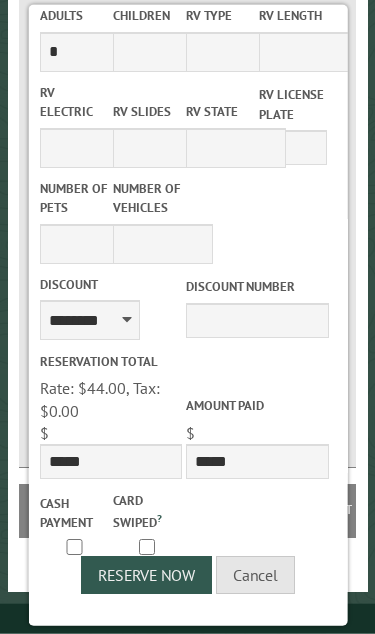 click on "Reserve Now" at bounding box center [146, 575] 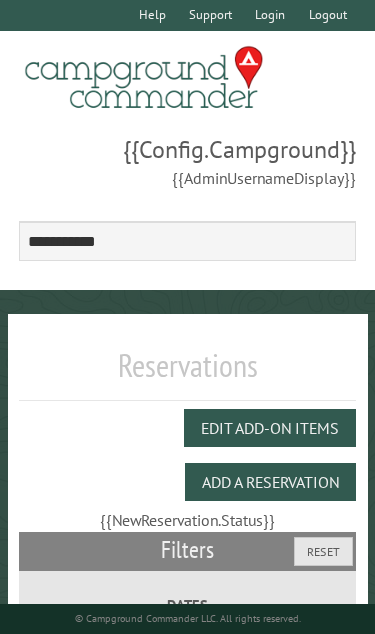 scroll, scrollTop: 0, scrollLeft: 0, axis: both 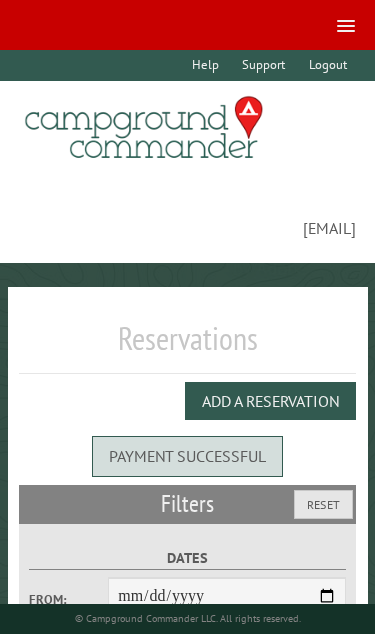 select on "**" 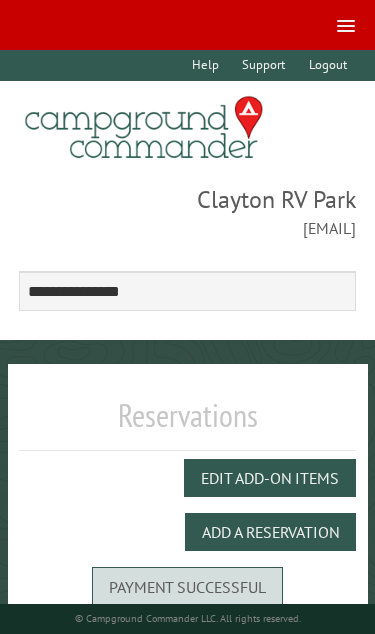 select on "***" 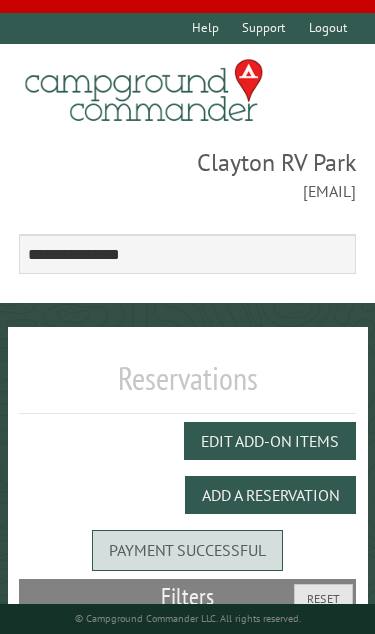 scroll, scrollTop: 329, scrollLeft: 0, axis: vertical 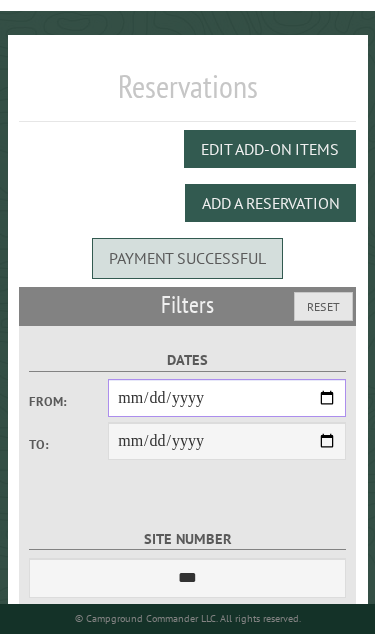 click on "From:" at bounding box center (227, 398) 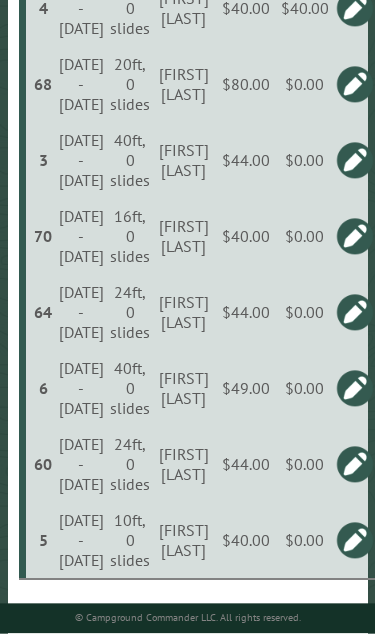 scroll, scrollTop: 1391, scrollLeft: 0, axis: vertical 